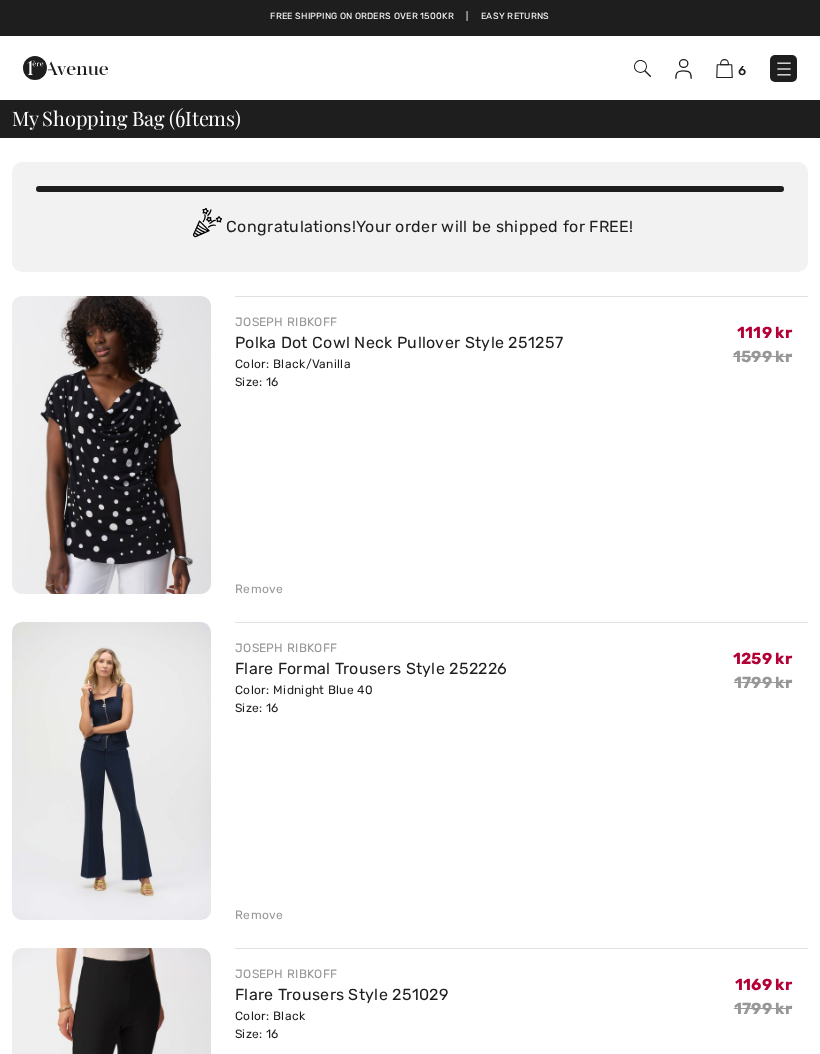 scroll, scrollTop: 0, scrollLeft: 0, axis: both 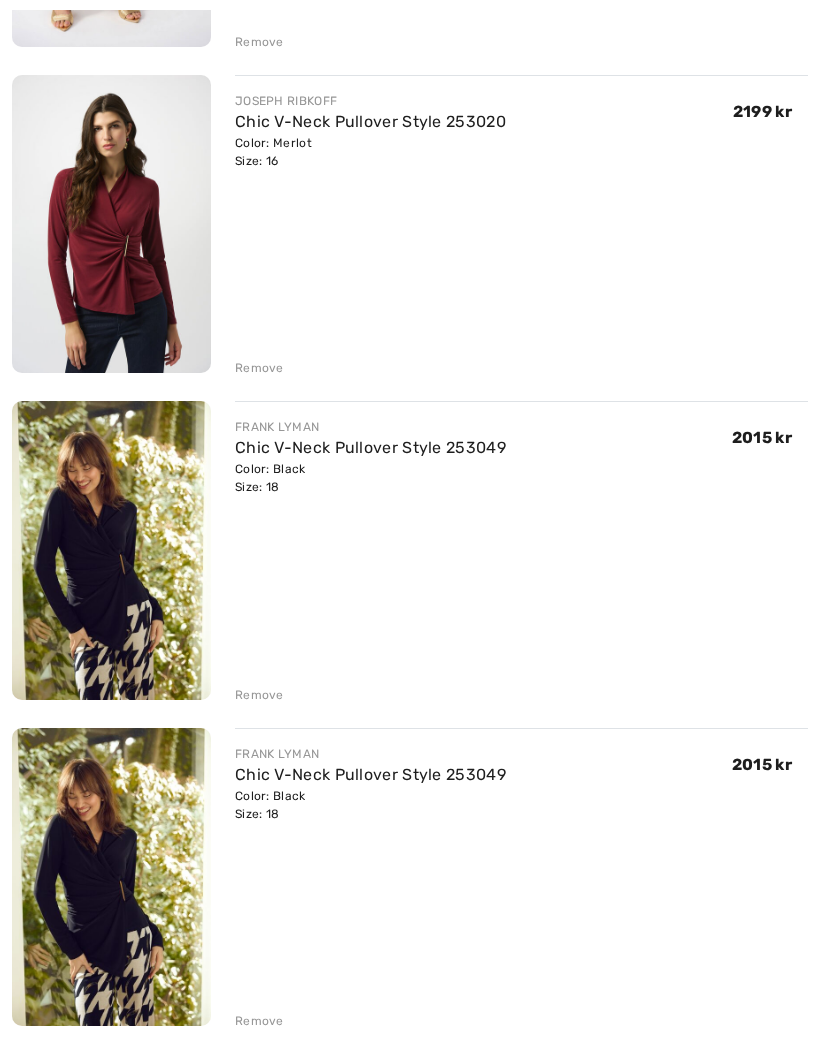 click on "Remove" at bounding box center (259, 1021) 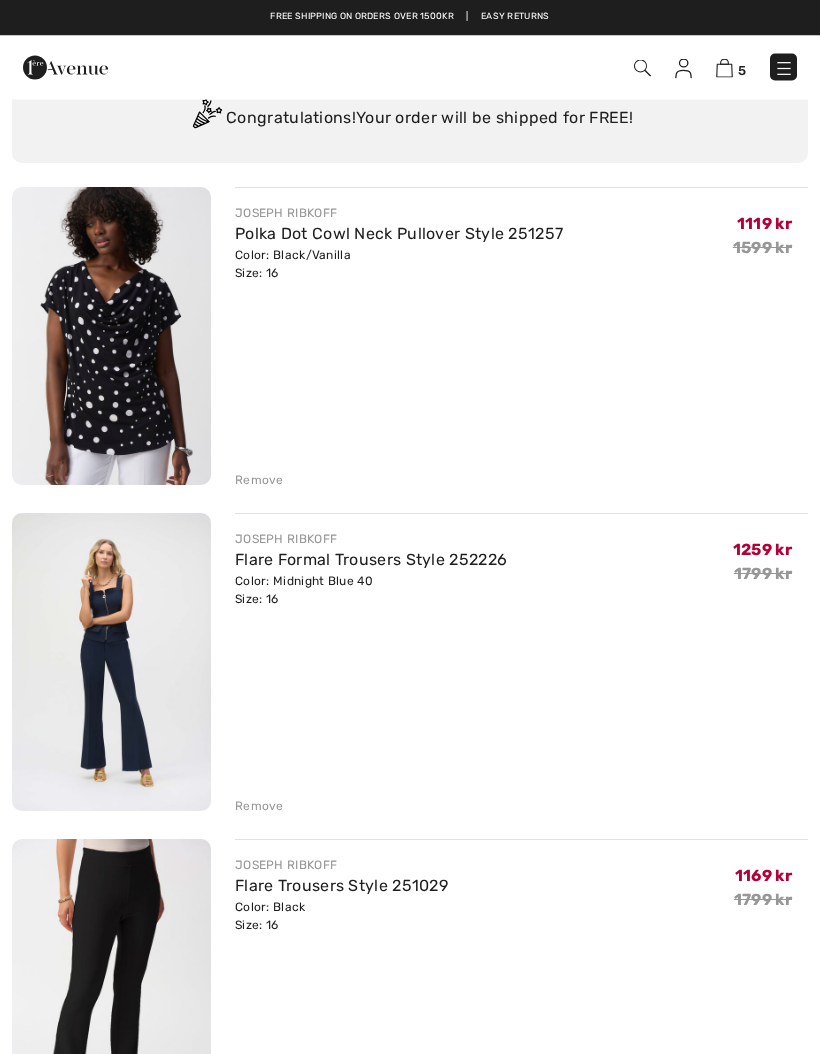 scroll, scrollTop: 85, scrollLeft: 0, axis: vertical 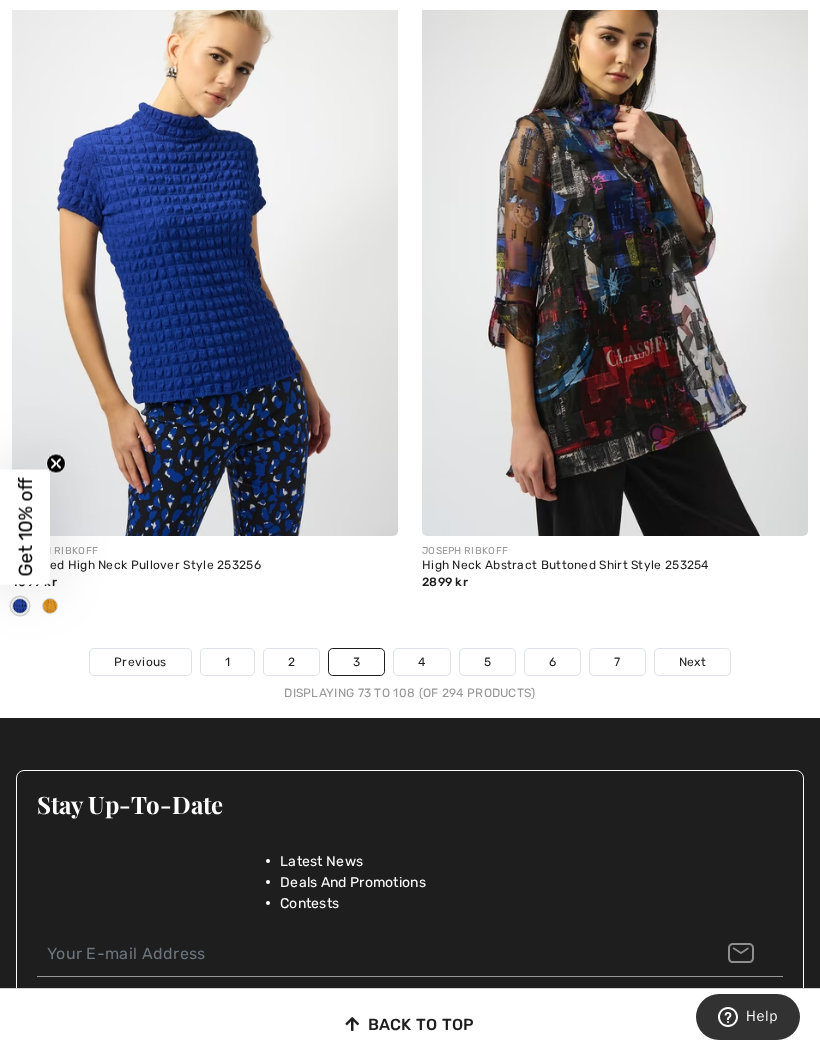 click on "Next" at bounding box center [692, 662] 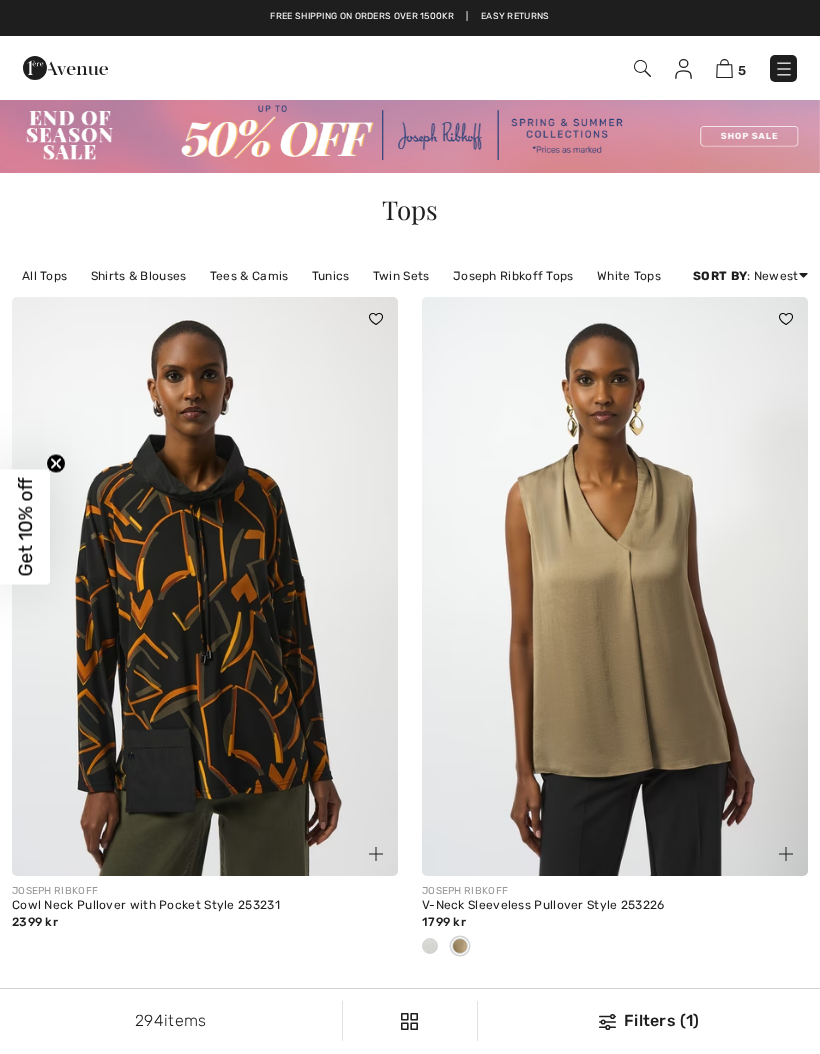 scroll, scrollTop: 0, scrollLeft: 0, axis: both 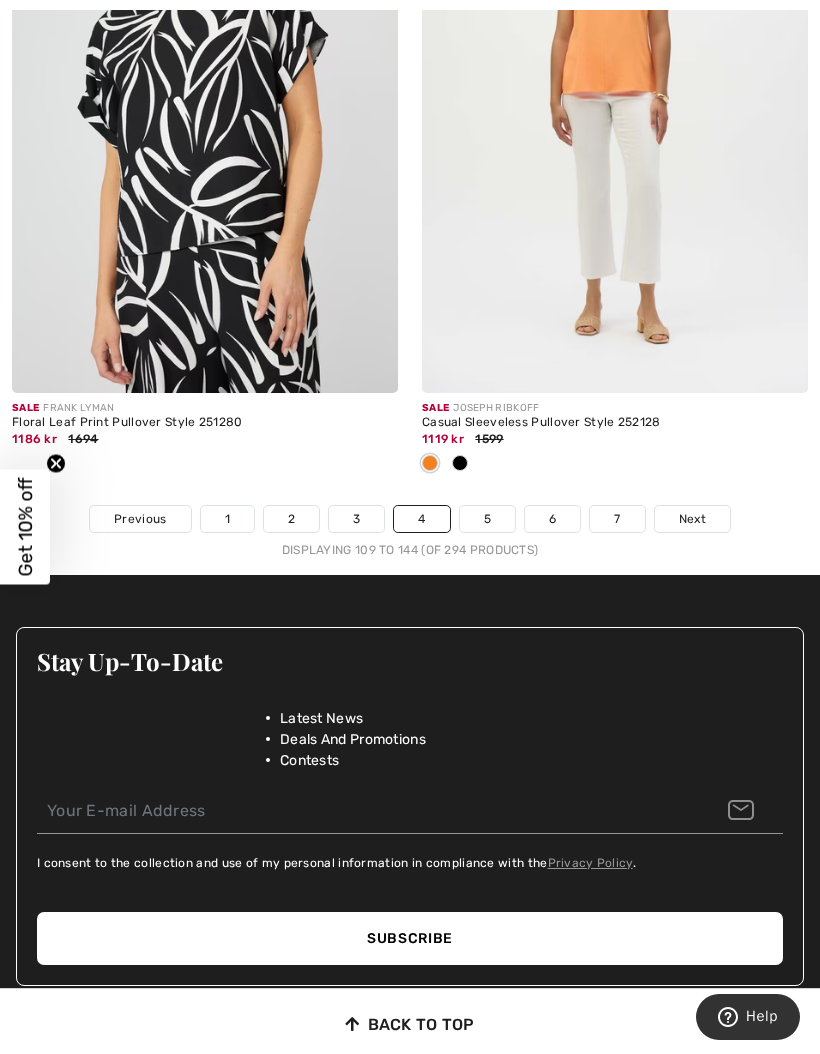 click on "5" at bounding box center [487, 519] 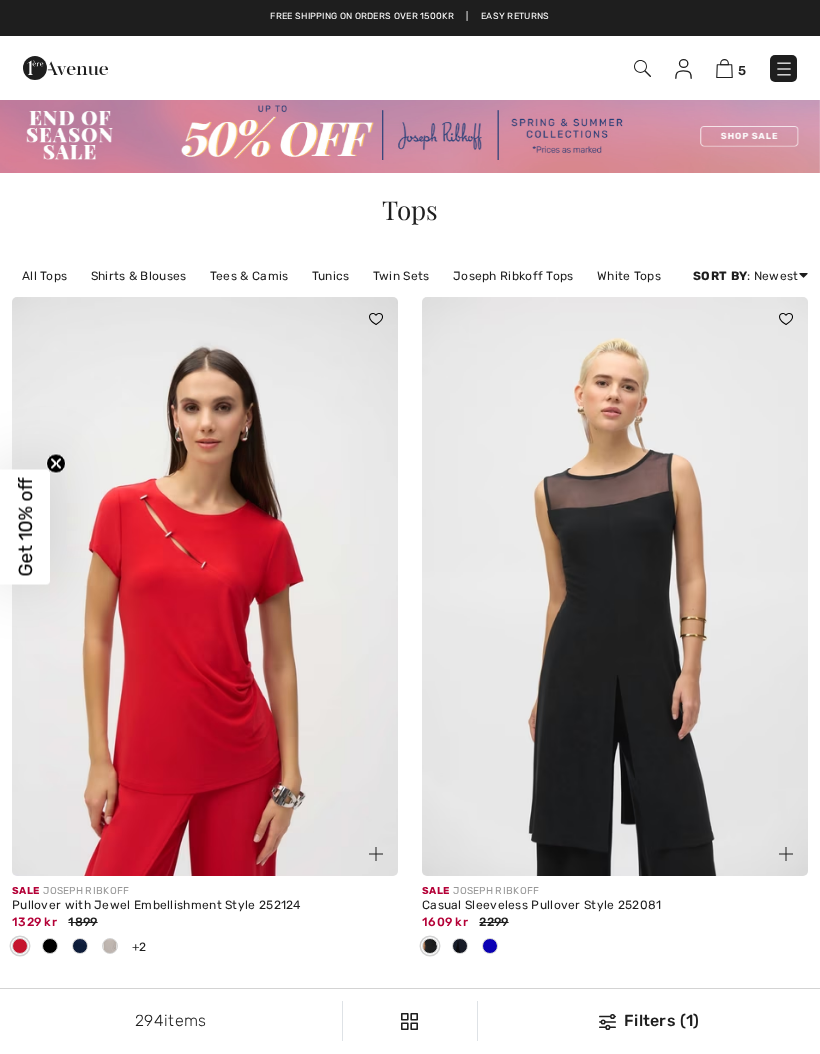 scroll, scrollTop: 0, scrollLeft: 0, axis: both 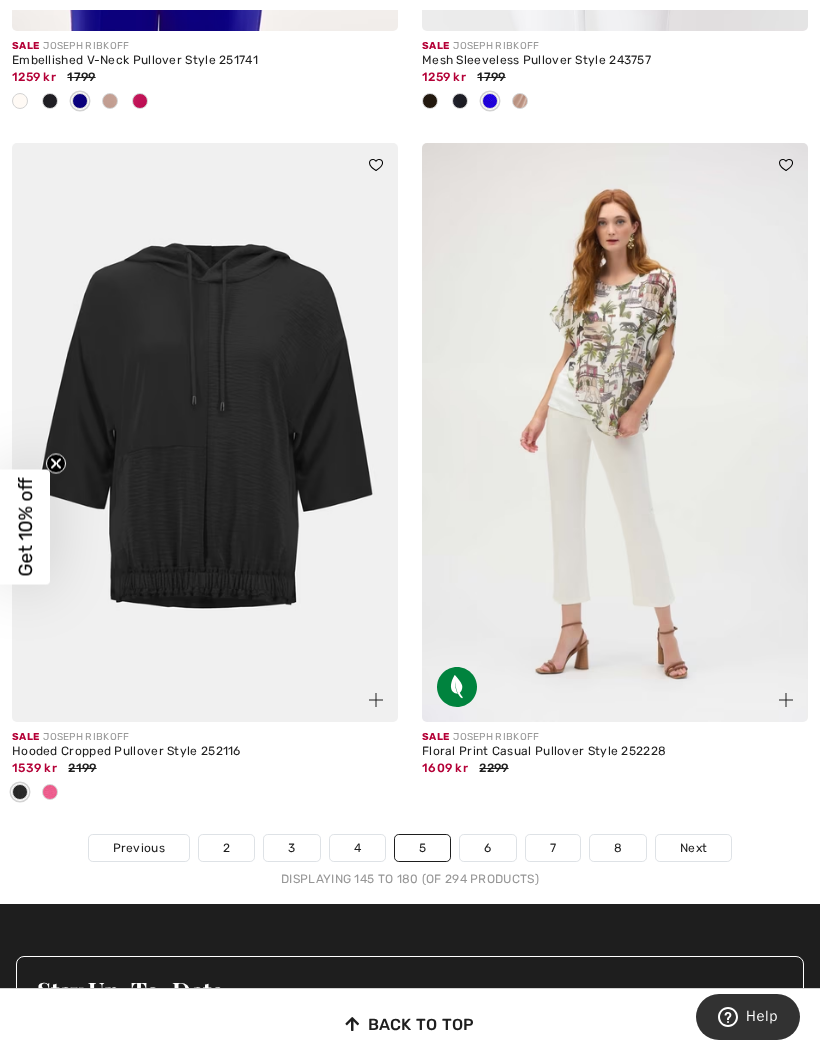 click on "Next" at bounding box center [693, 848] 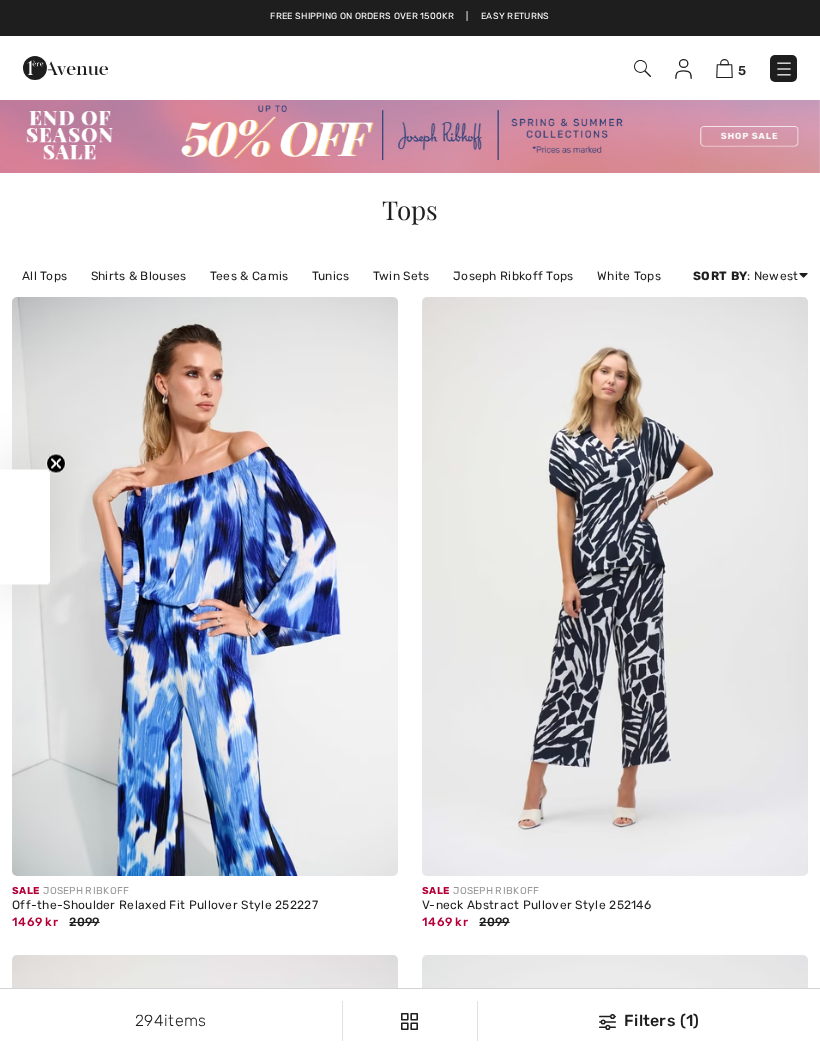 scroll, scrollTop: 531, scrollLeft: 0, axis: vertical 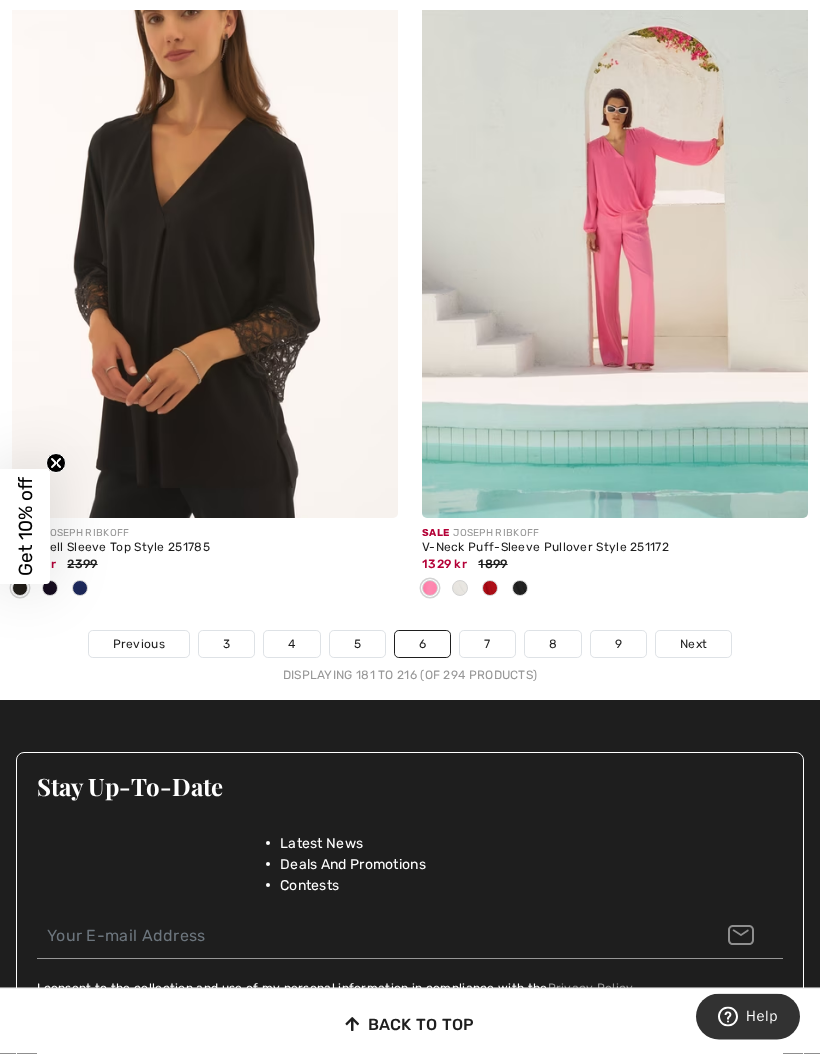click on "Next" at bounding box center [693, 645] 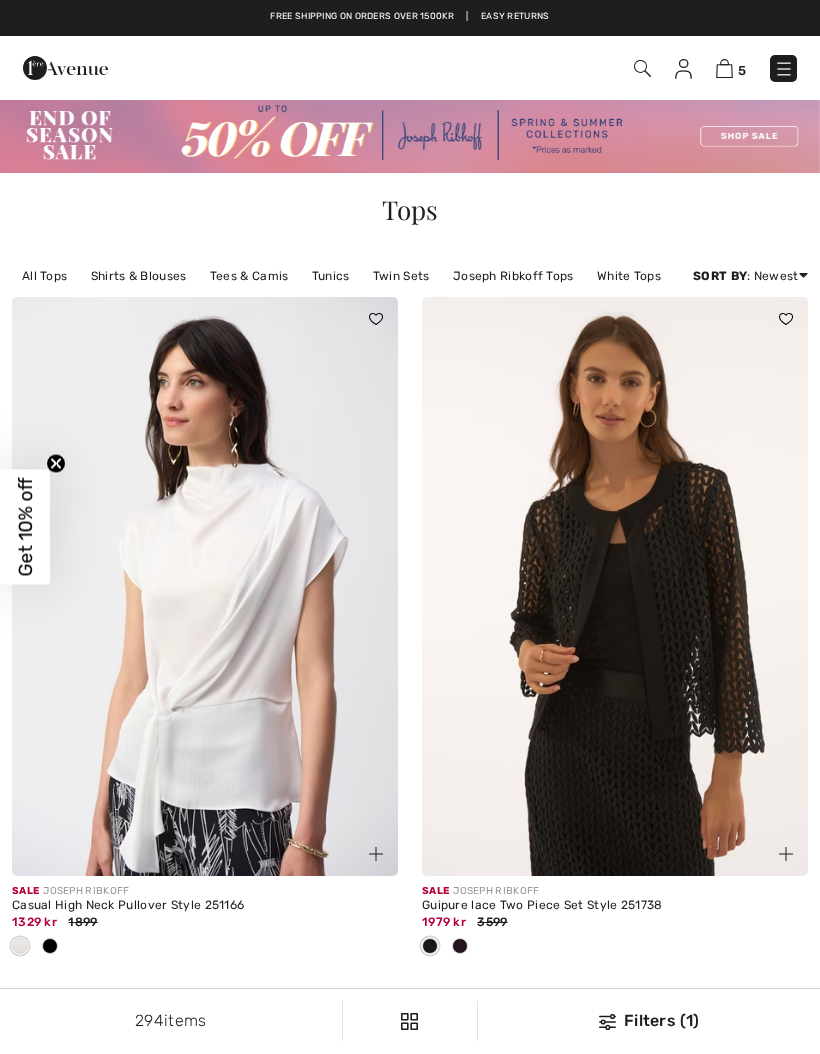 scroll, scrollTop: 319, scrollLeft: 0, axis: vertical 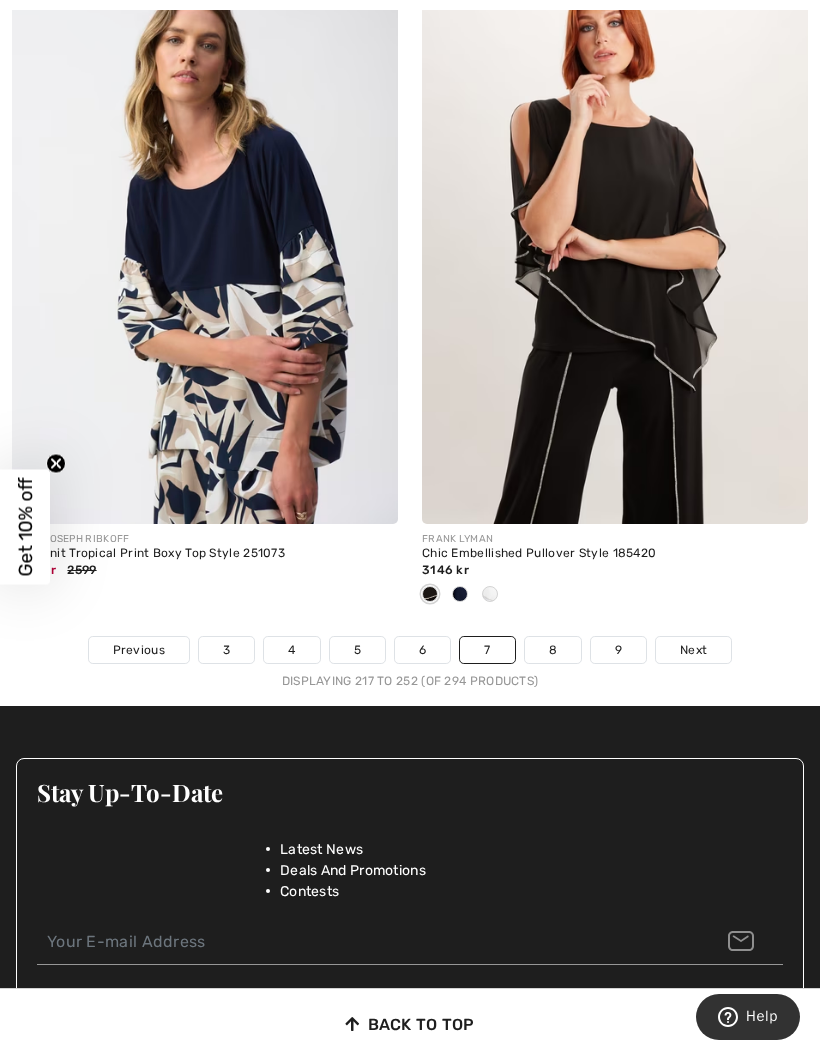 click on "Next" at bounding box center (693, 650) 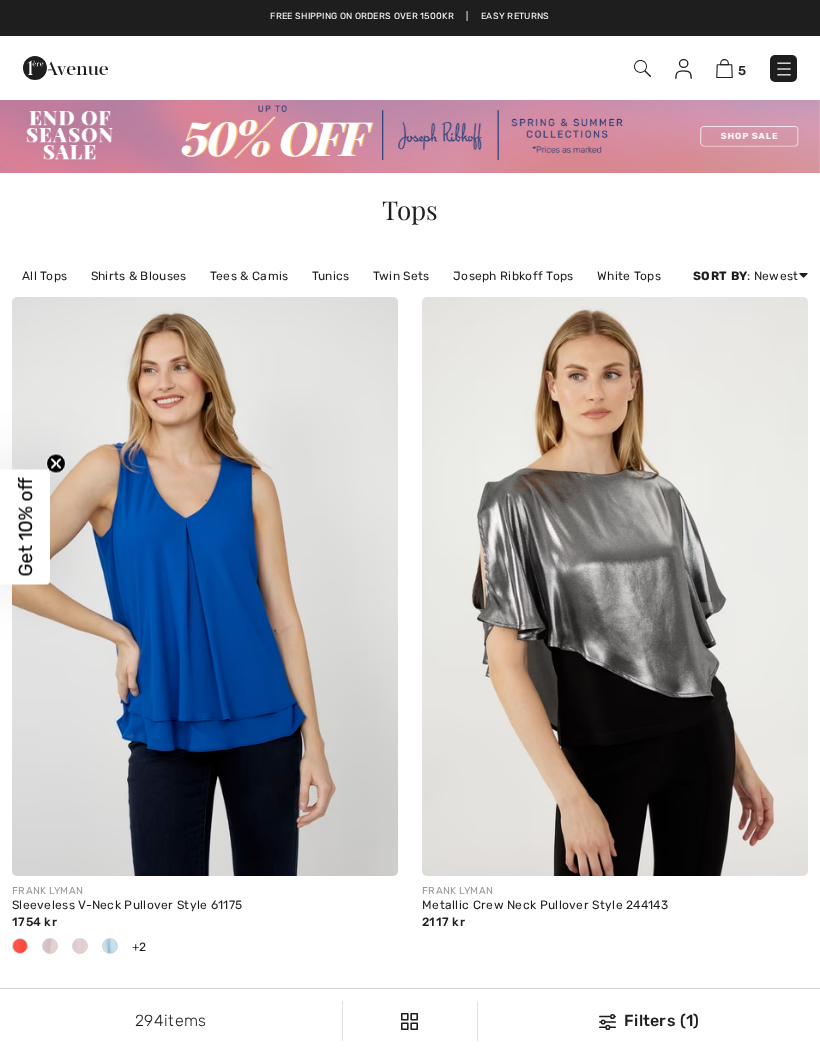 scroll, scrollTop: 527, scrollLeft: 0, axis: vertical 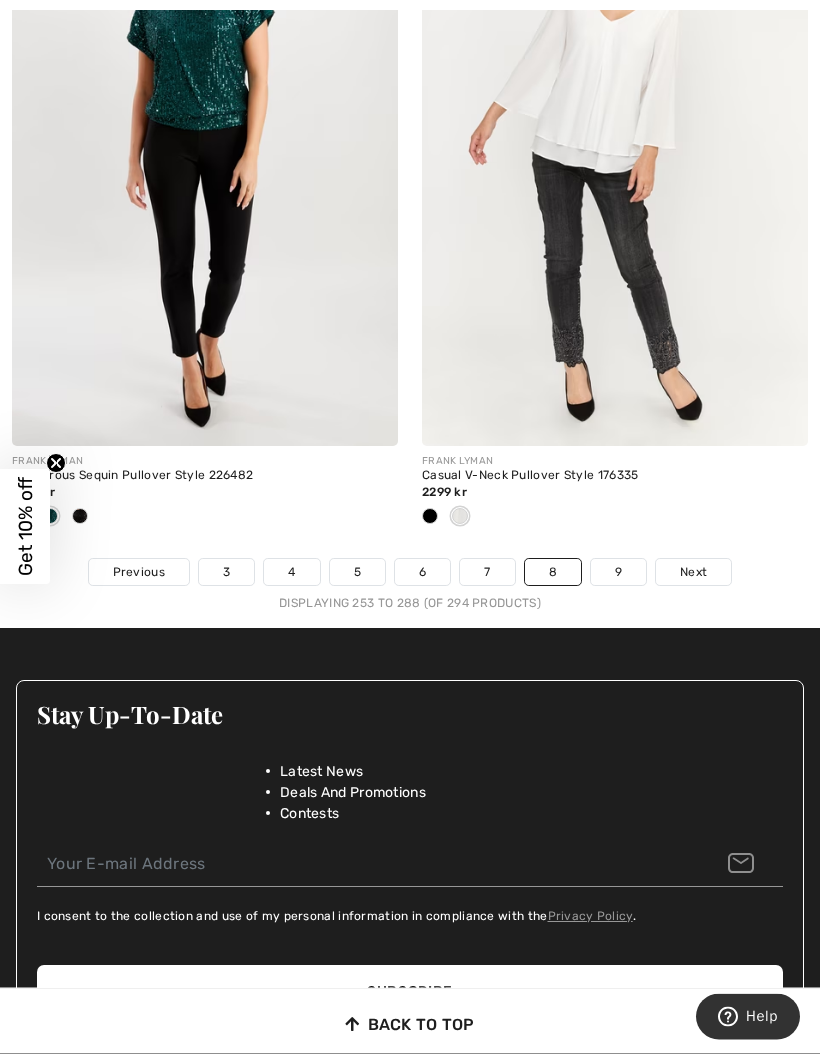 click on "Next" at bounding box center [693, 573] 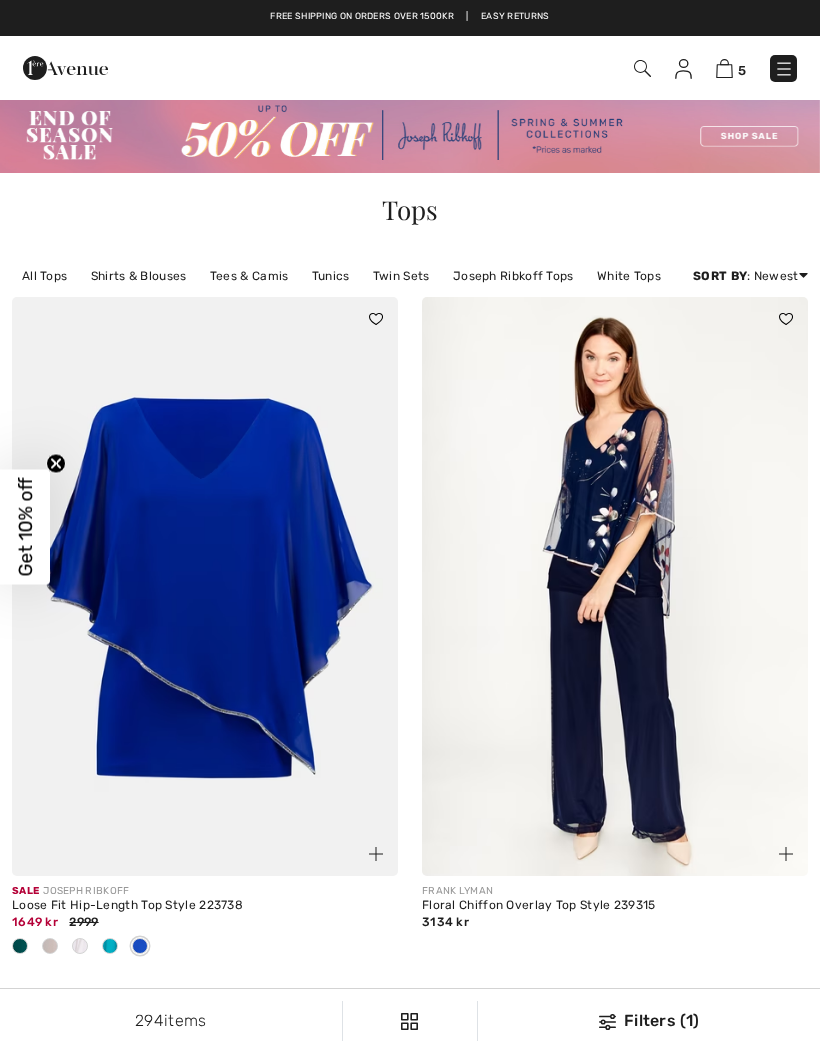 scroll, scrollTop: 117, scrollLeft: 0, axis: vertical 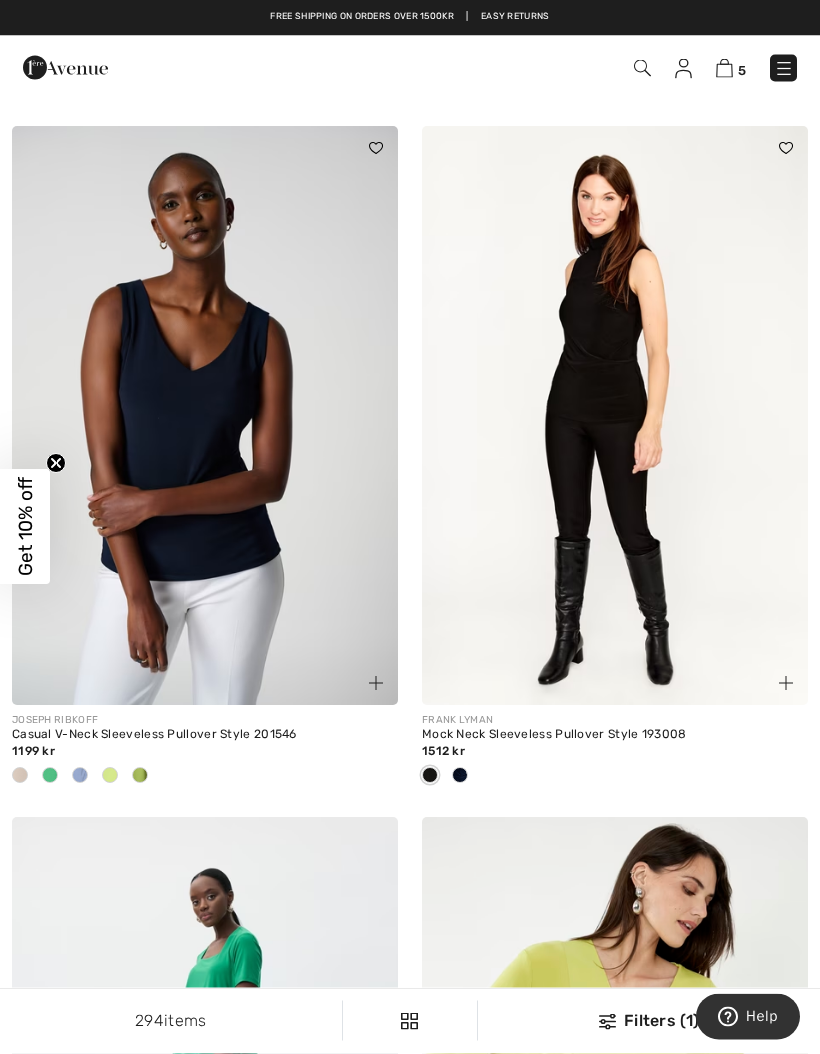 click at bounding box center [724, 68] 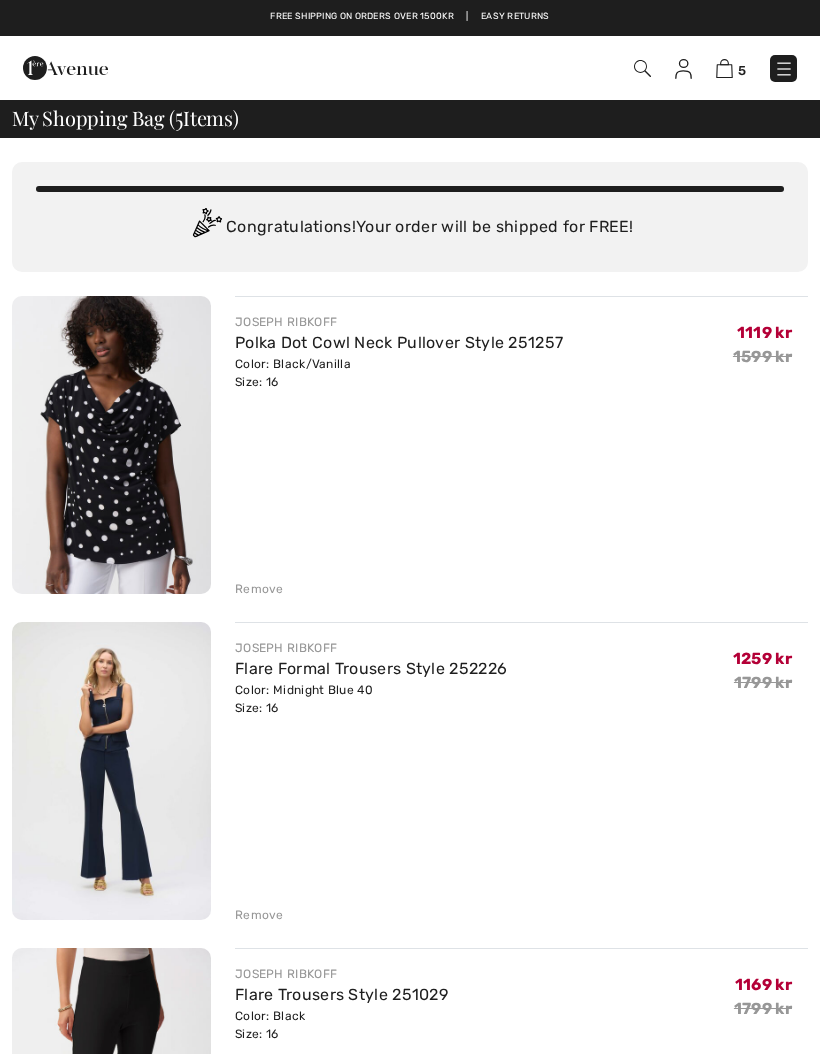 scroll, scrollTop: 0, scrollLeft: 0, axis: both 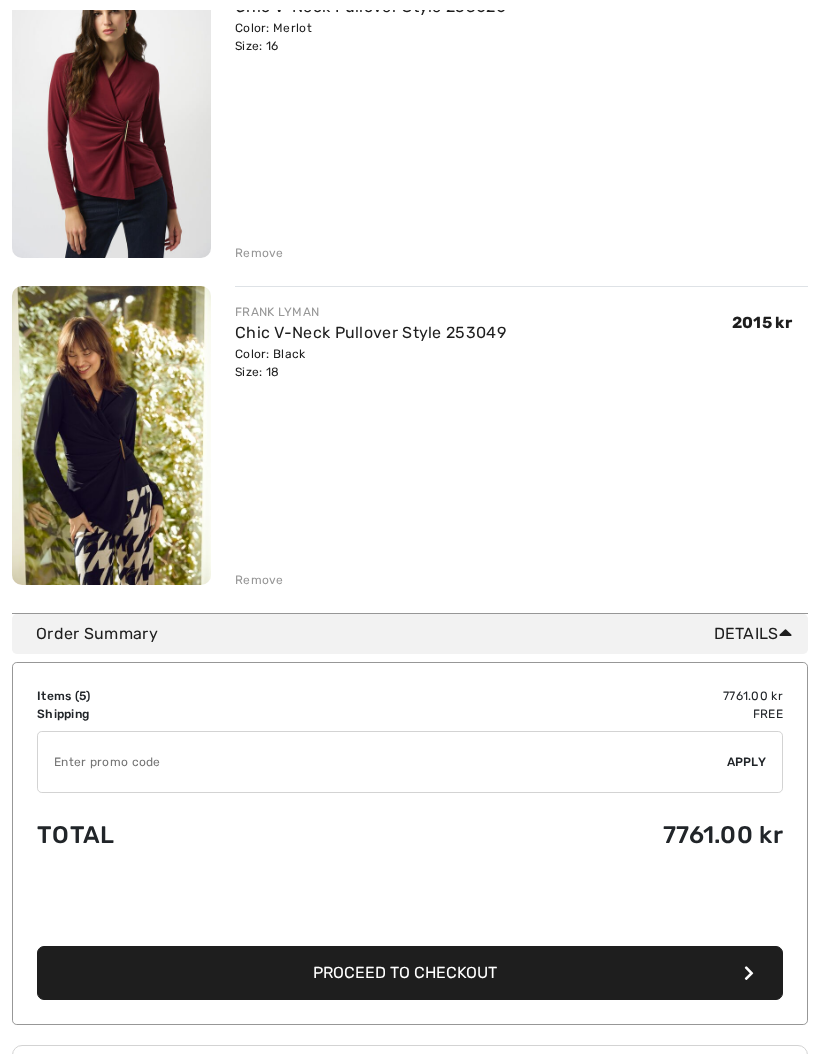 click on "Proceed to Checkout" at bounding box center [410, 973] 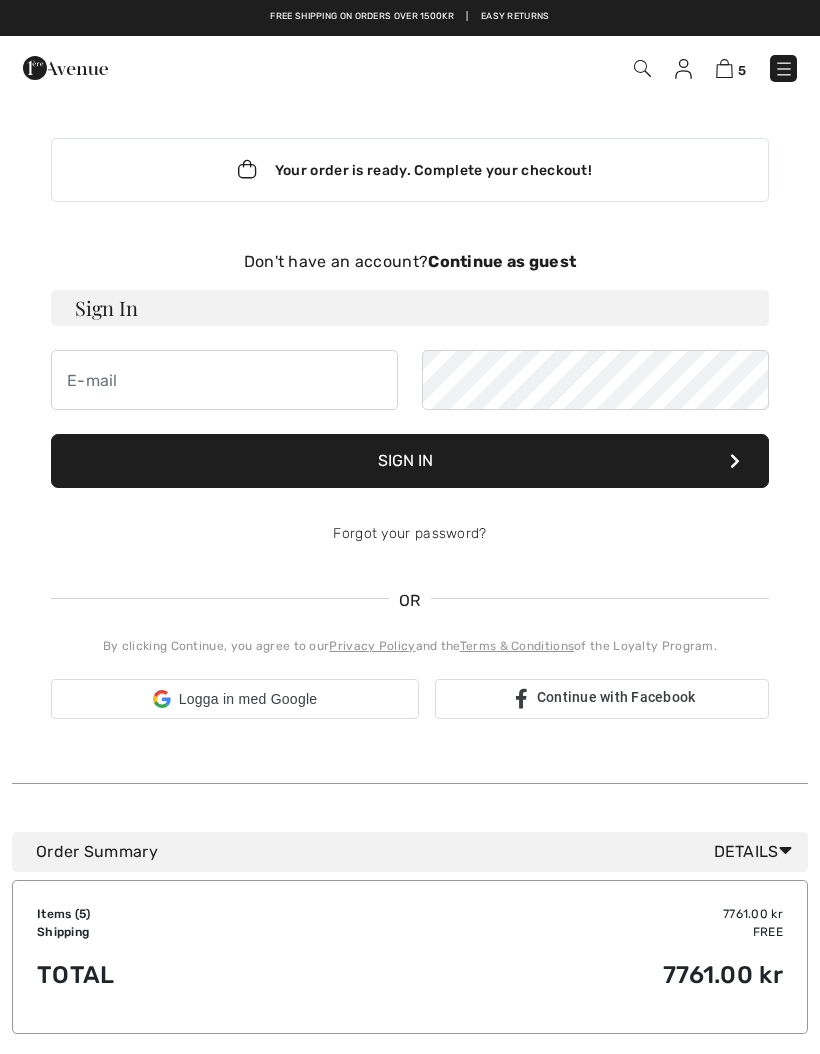 scroll, scrollTop: 0, scrollLeft: 0, axis: both 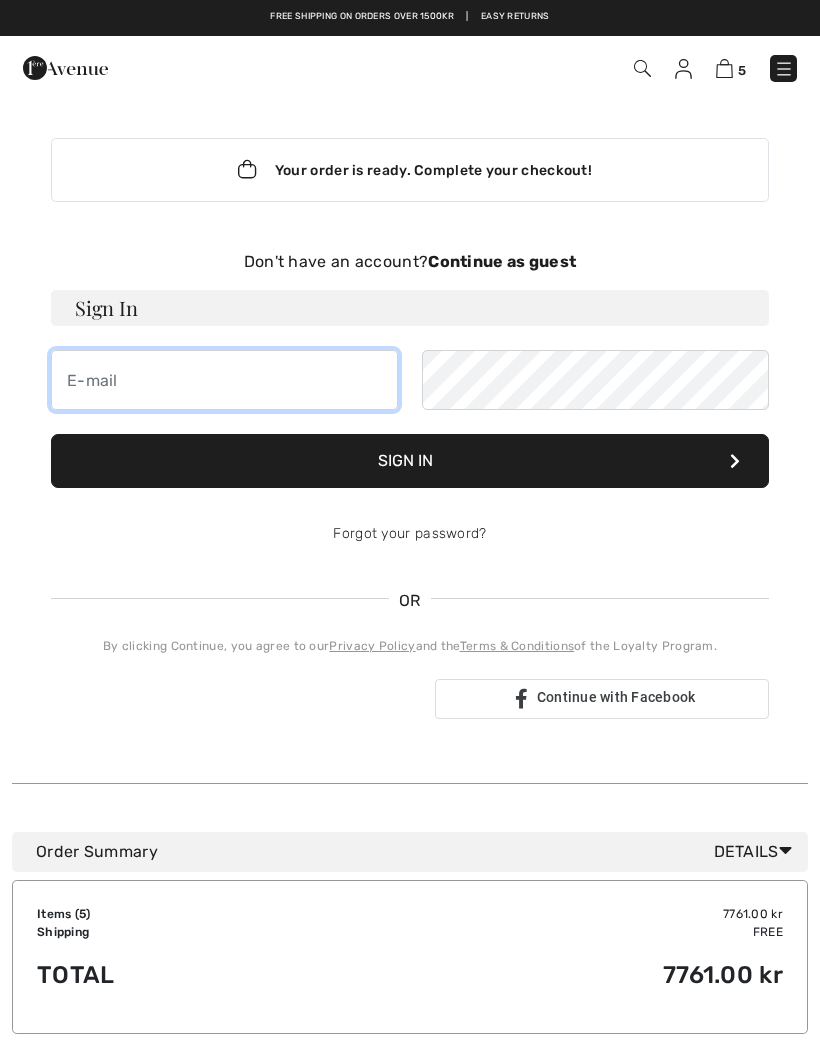 type on "[EMAIL]" 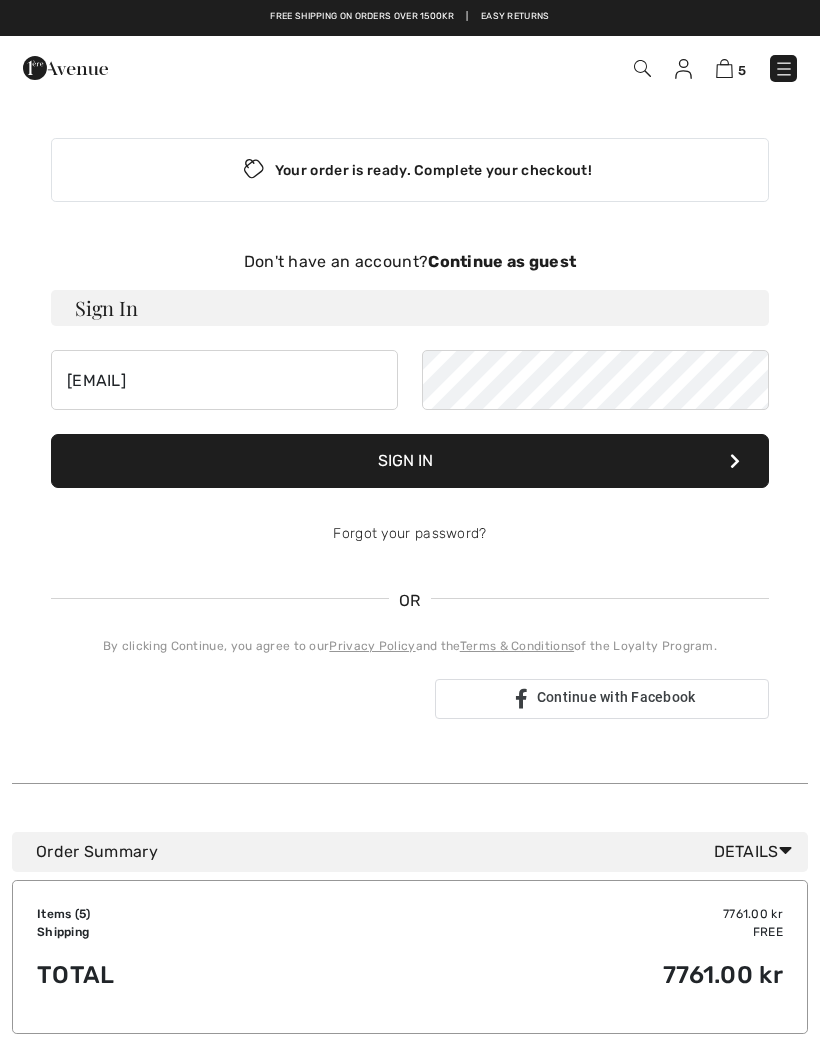 click on "Sign In" at bounding box center [410, 461] 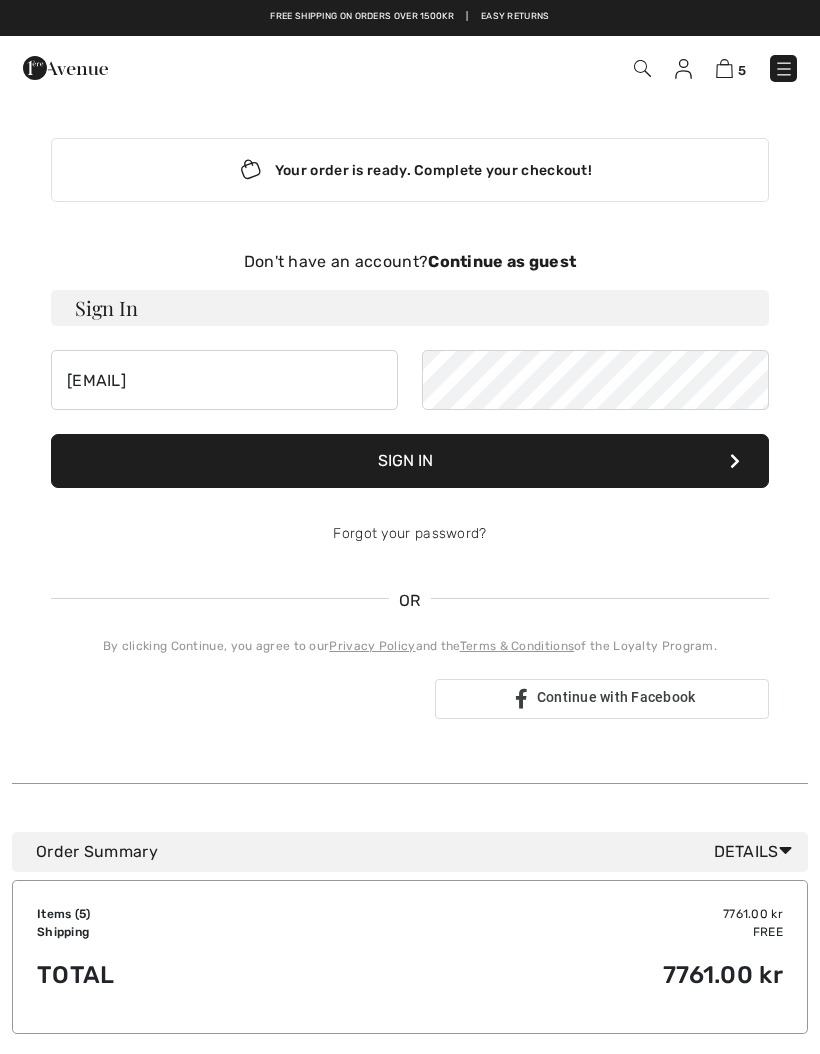 click on "Sign In" at bounding box center (410, 461) 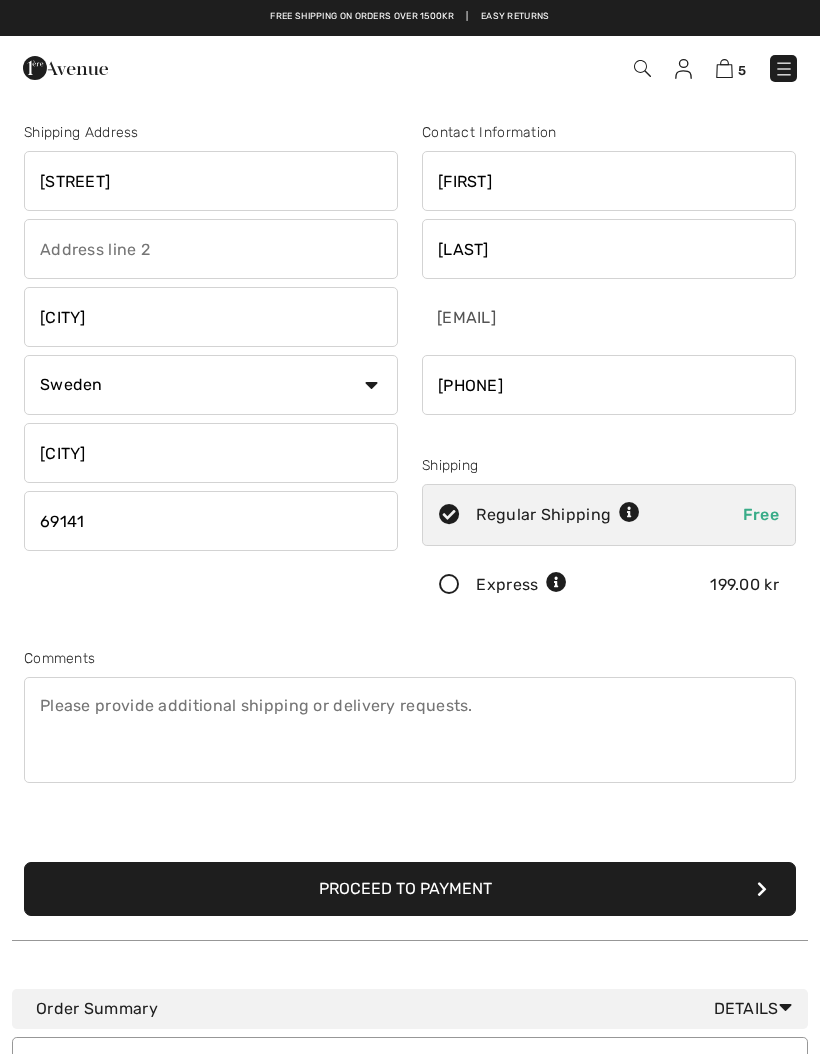 scroll, scrollTop: 0, scrollLeft: 0, axis: both 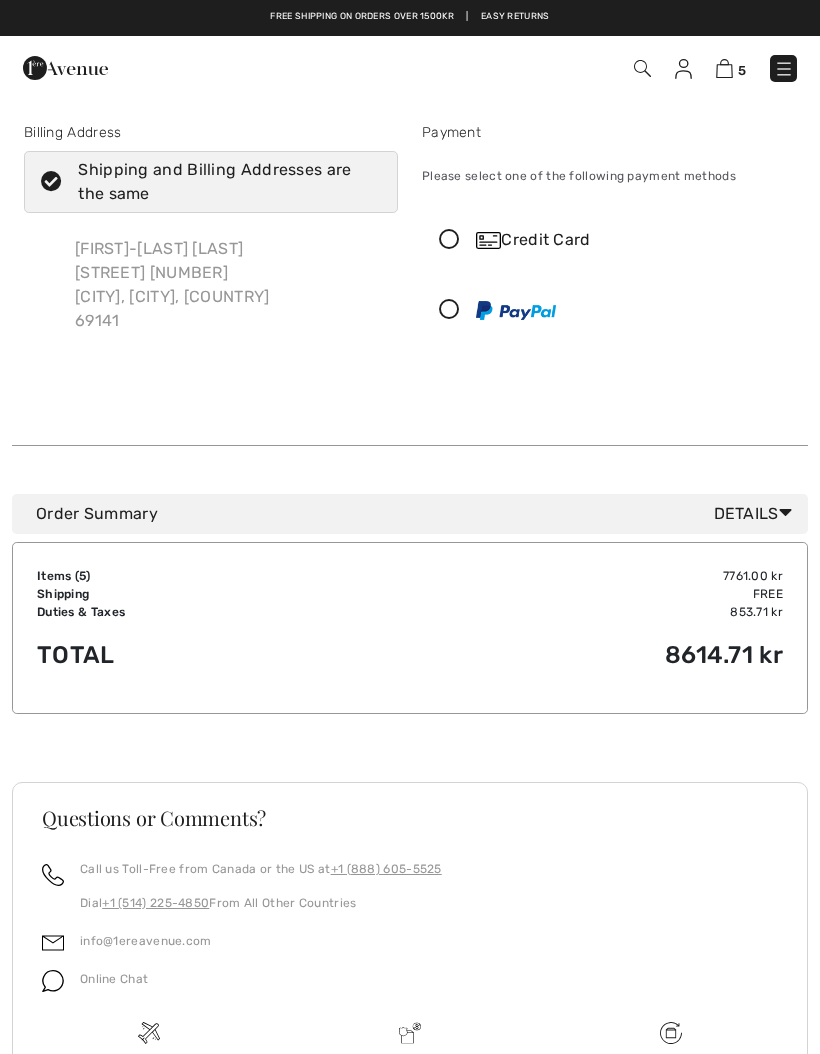 click at bounding box center [449, 310] 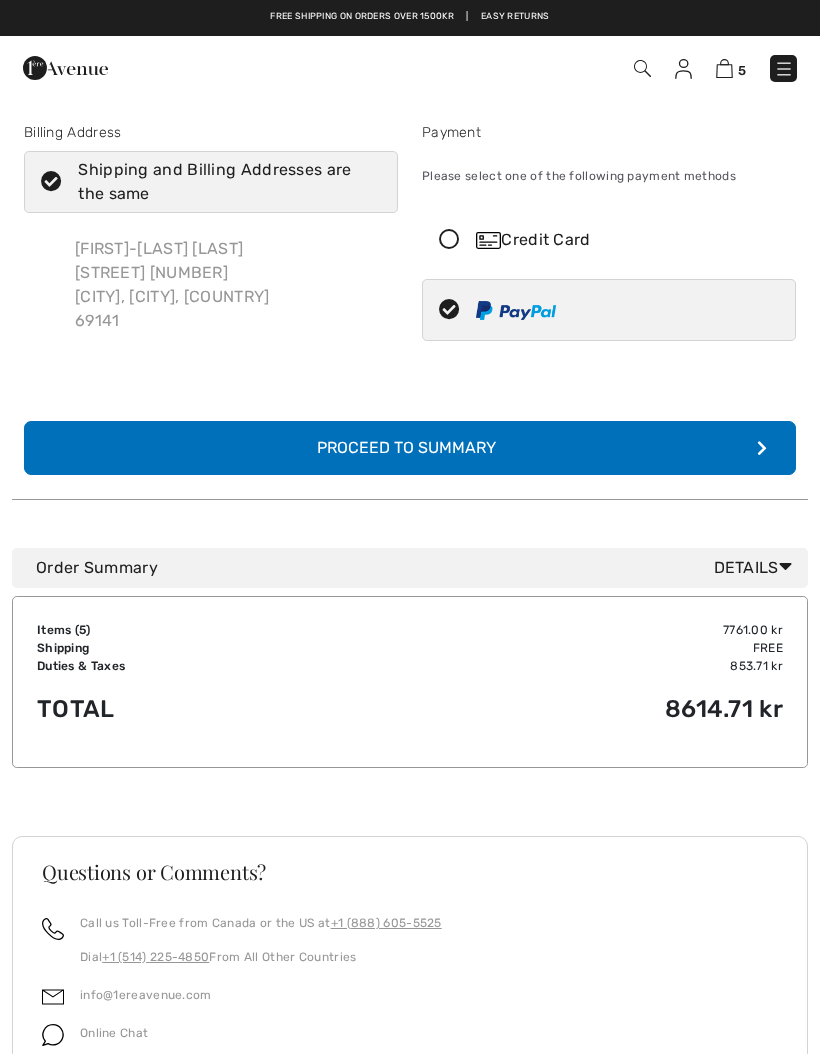 click on "Complete Your Order with PayPal
Proceed to Summary" at bounding box center [410, 448] 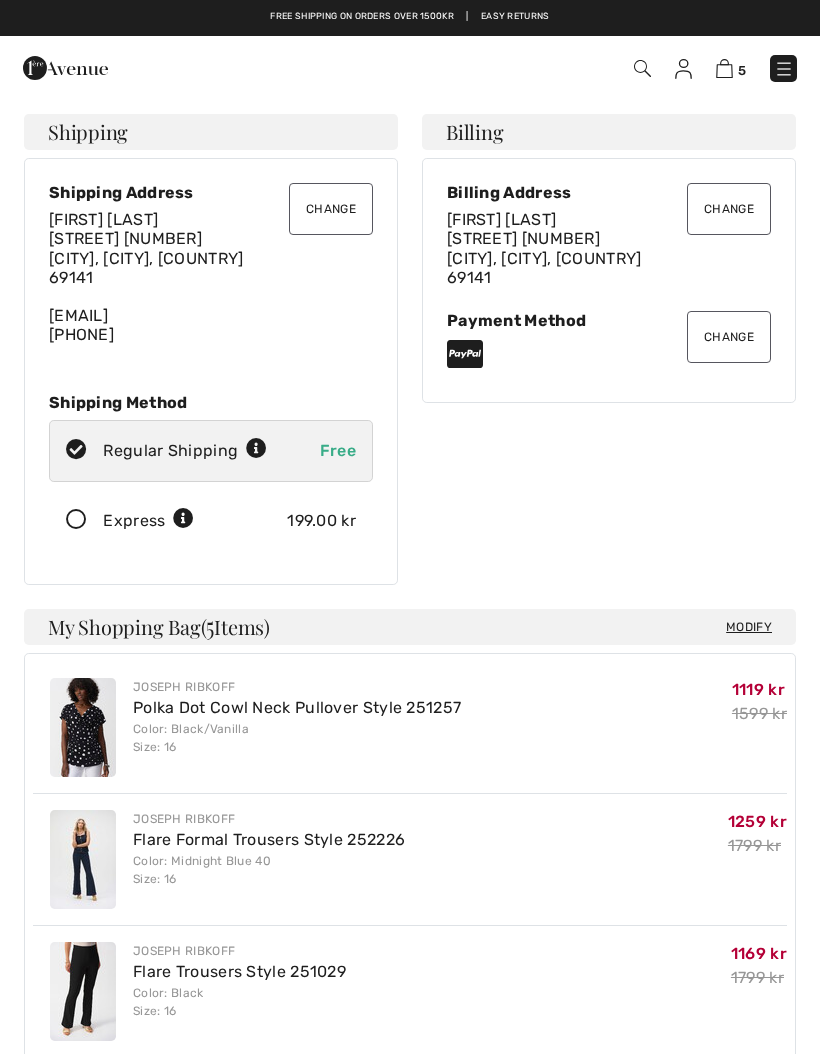 scroll, scrollTop: 0, scrollLeft: 0, axis: both 